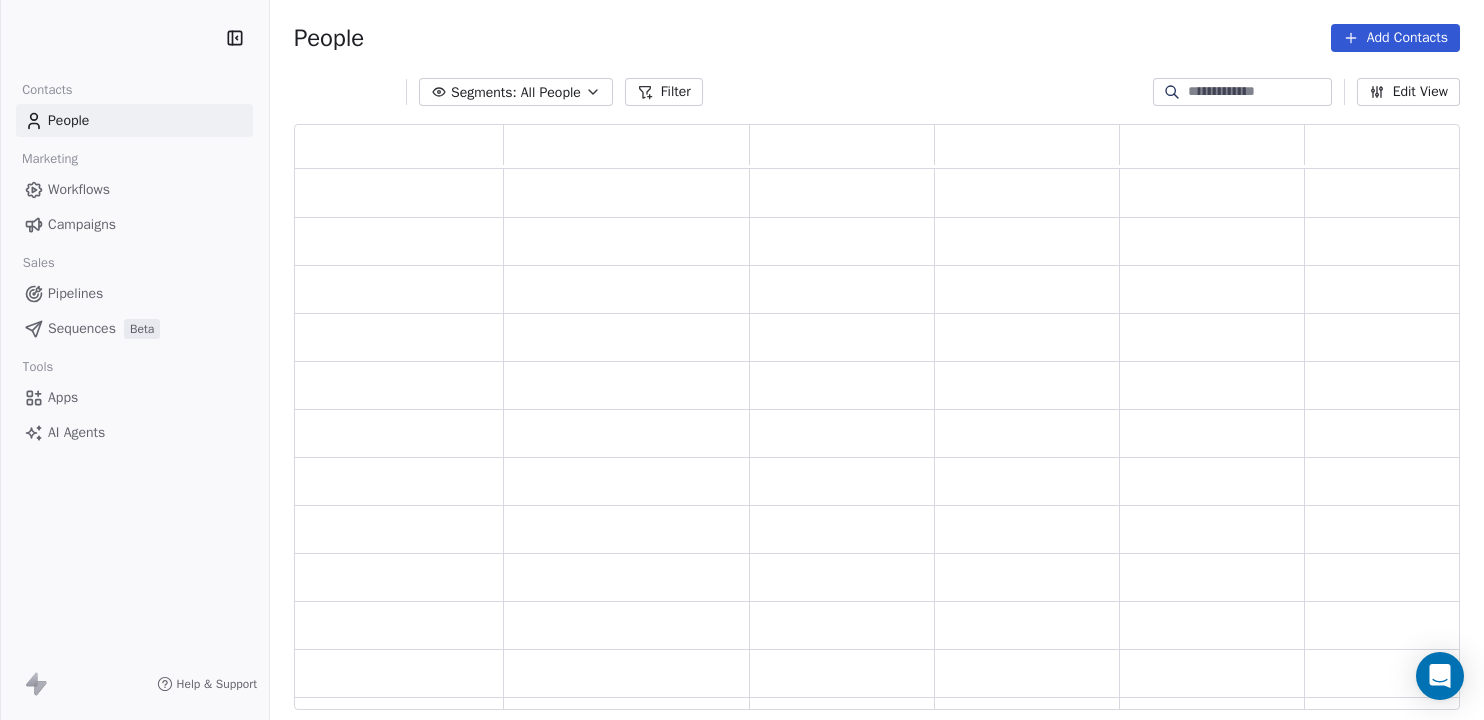 scroll, scrollTop: 0, scrollLeft: 0, axis: both 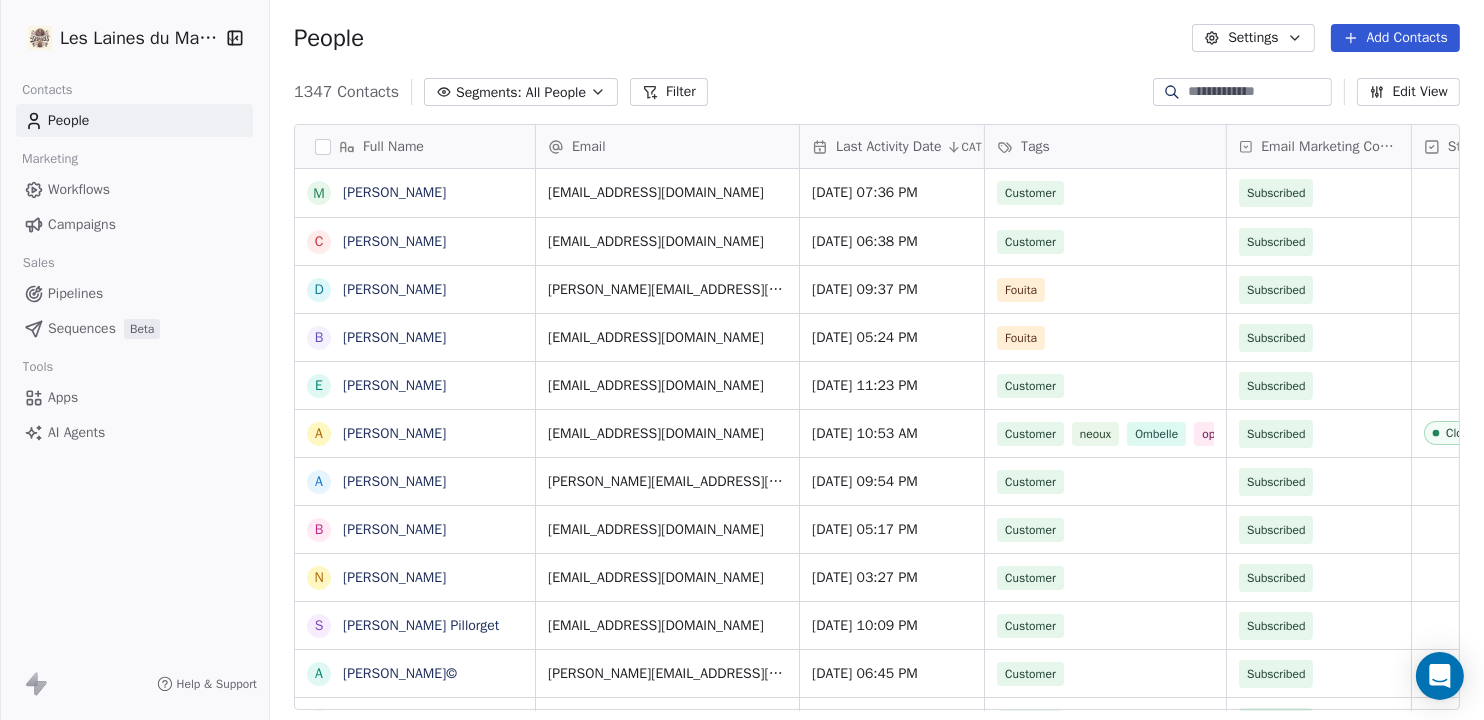 click on "[PERSON_NAME] du Marais Contacts People Marketing Workflows Campaigns Sales Pipelines Sequences Beta Tools Apps AI Agents Help & Support People Settings  Add Contacts 1347 Contacts Segments: All People Filter  Edit View Tag Add to Sequence Export Full Name M [PERSON_NAME] C [PERSON_NAME] D [PERSON_NAME] B [PERSON_NAME] E [PERSON_NAME] A [PERSON_NAME] A [PERSON_NAME] B [PERSON_NAME] N [PERSON_NAME] S [PERSON_NAME] Pillorget A [PERSON_NAME]© F [PERSON_NAME] C [PERSON_NAME] C [PERSON_NAME] Rocaboy M [PERSON_NAME] G [PERSON_NAME] B [PERSON_NAME] S [PERSON_NAME] S [PERSON_NAME] [PERSON_NAME] M [PERSON_NAME] S [PERSON_NAME] C [PERSON_NAME] S [PERSON_NAME] F [PERSON_NAME] F [PERSON_NAME] M [PERSON_NAME] M MP LE BOHEC J [PERSON_NAME] F [PERSON_NAME] S [PERSON_NAME] A [PERSON_NAME]. [PERSON_NAME] M [PERSON_NAME] Email Last Activity Date CAT Tags Email Marketing Consent Status Country Customer Lifetime Value Created Date CAT [EMAIL_ADDRESS][DOMAIN_NAME][DATE] 07:36 PM" at bounding box center (742, 360) 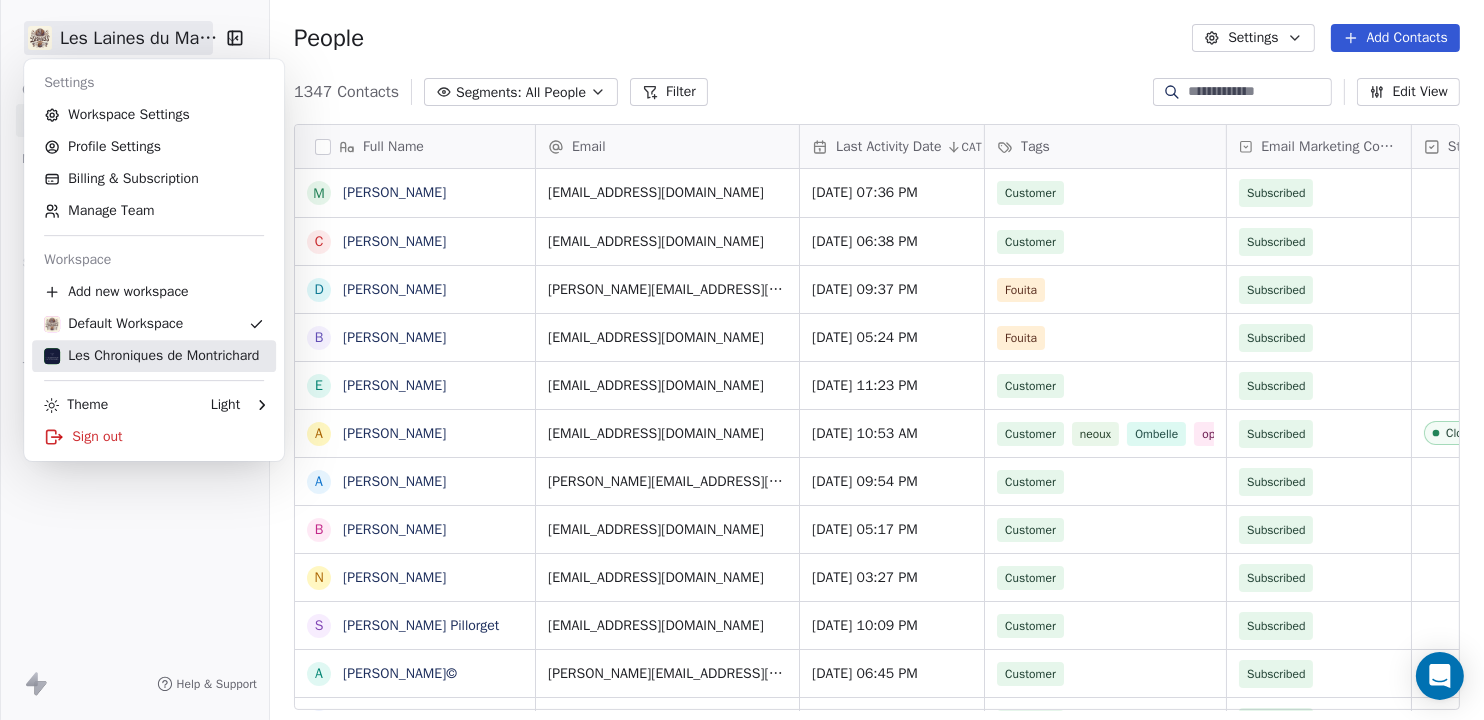 click on "Les Chroniques de Montrichard" at bounding box center (151, 356) 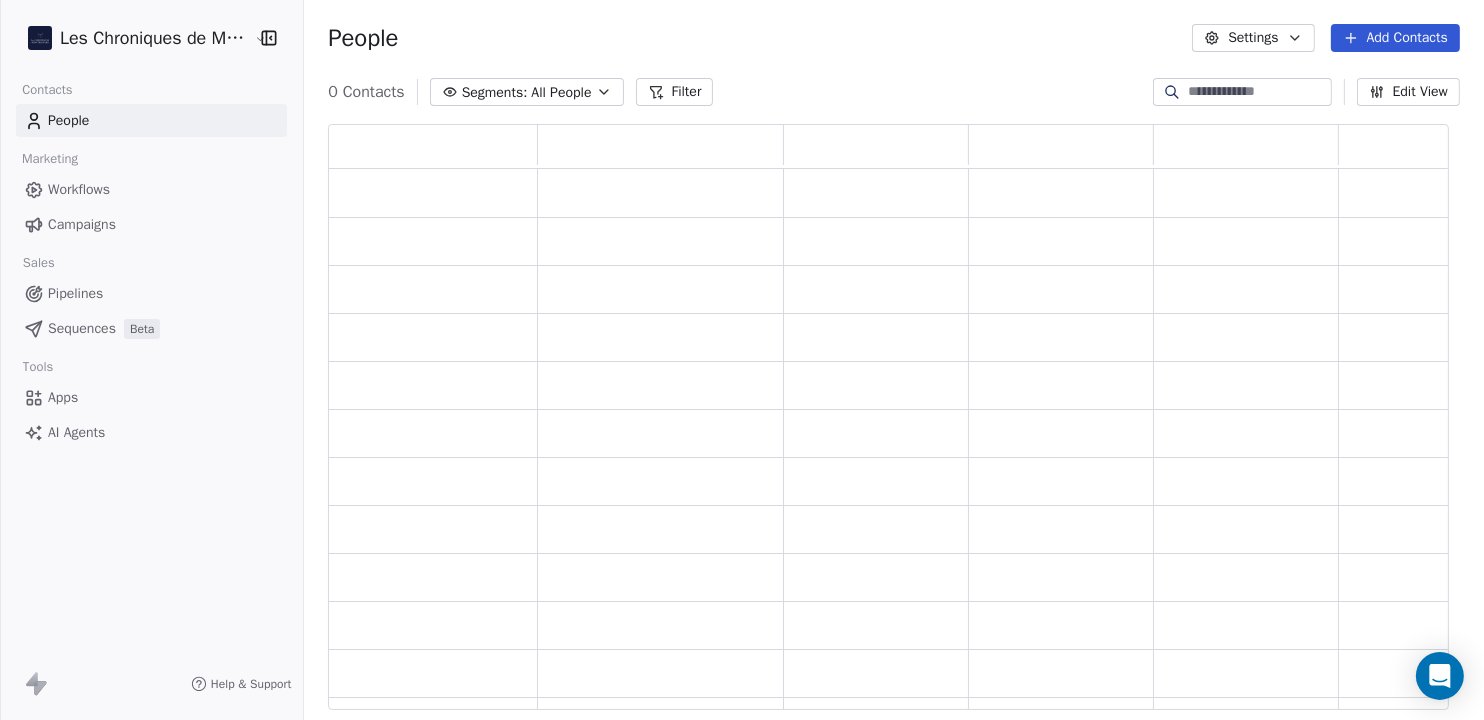 scroll, scrollTop: 20, scrollLeft: 20, axis: both 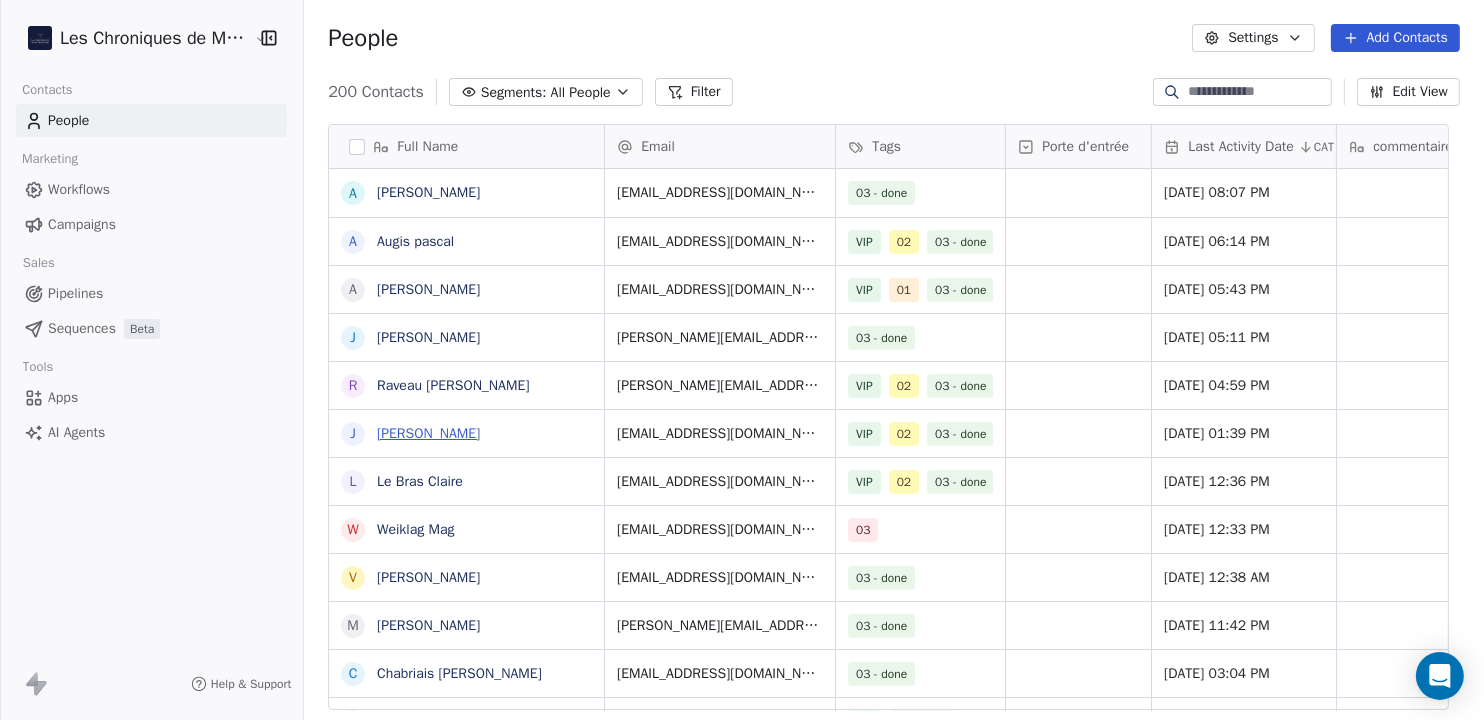 click on "[PERSON_NAME]" at bounding box center [428, 433] 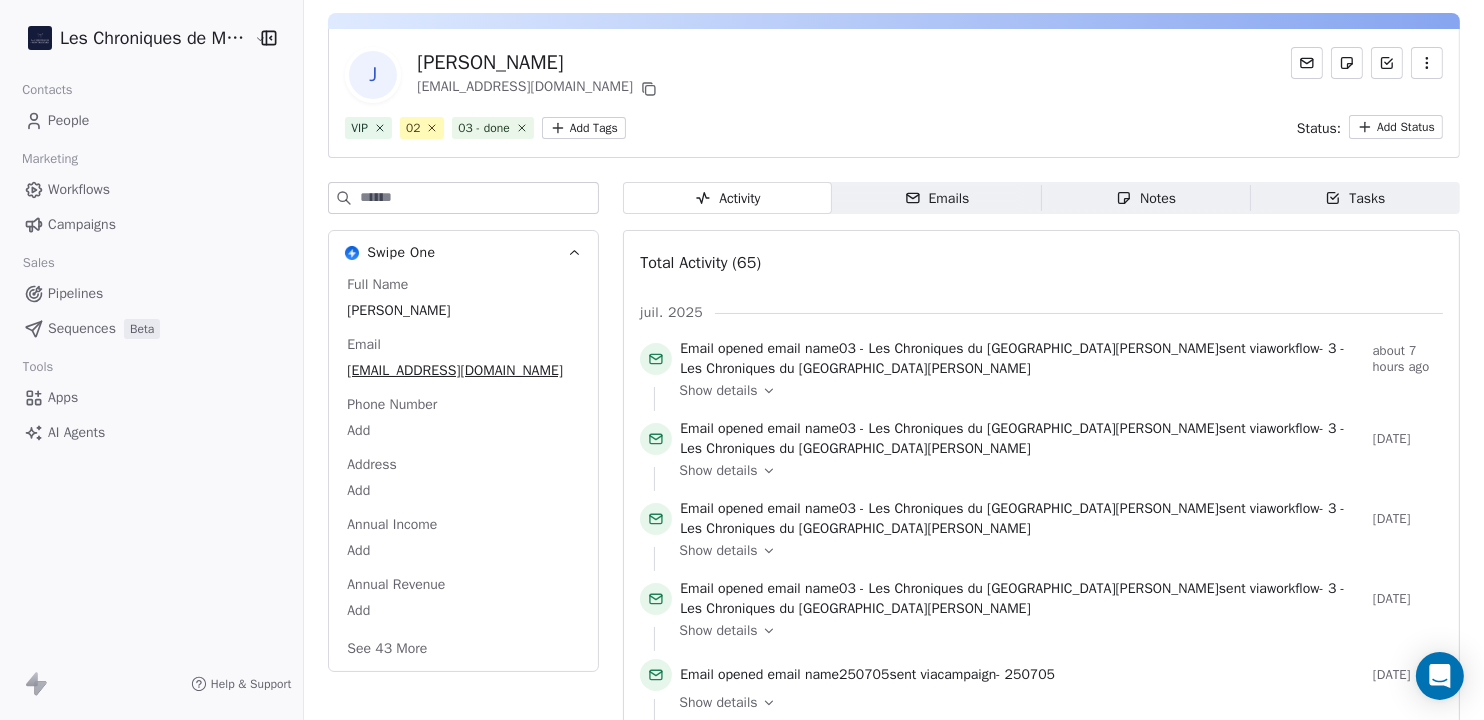 scroll, scrollTop: 0, scrollLeft: 0, axis: both 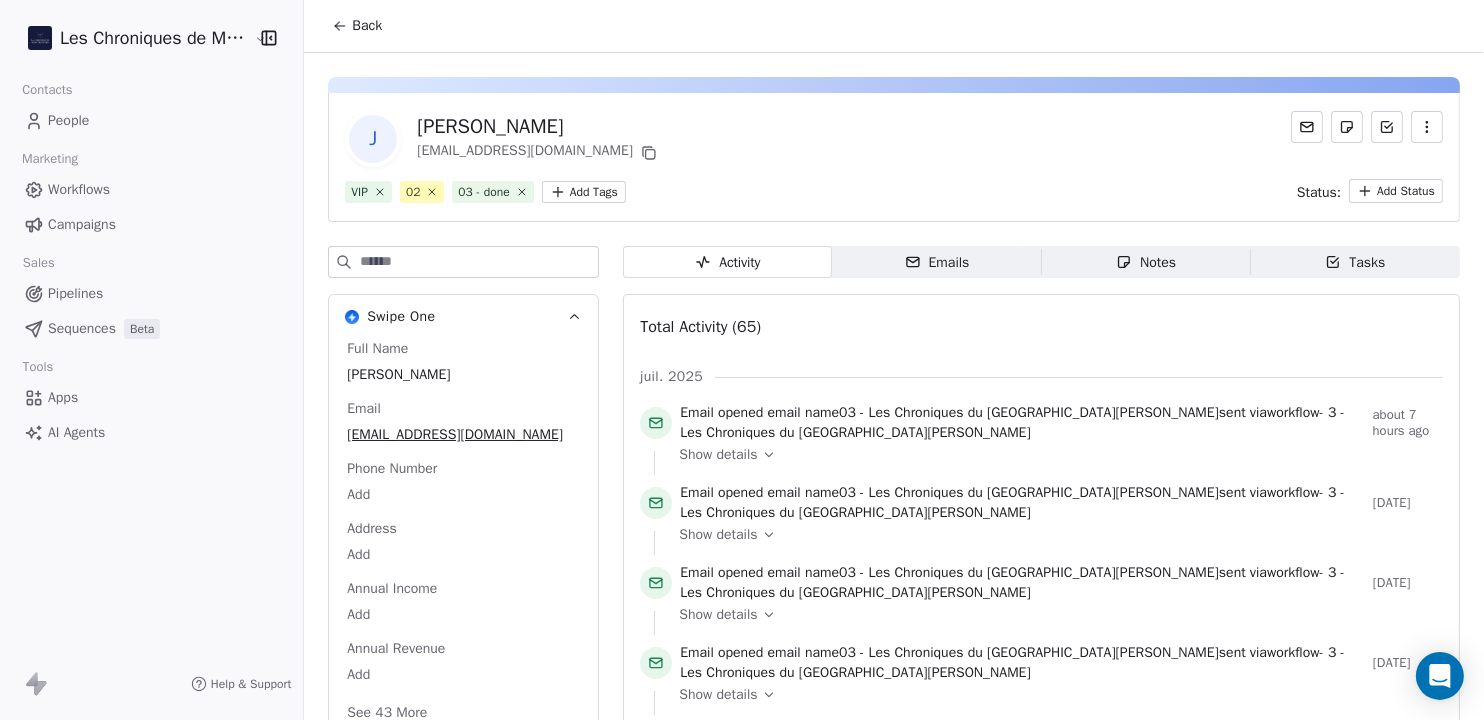 click on "People" at bounding box center (68, 120) 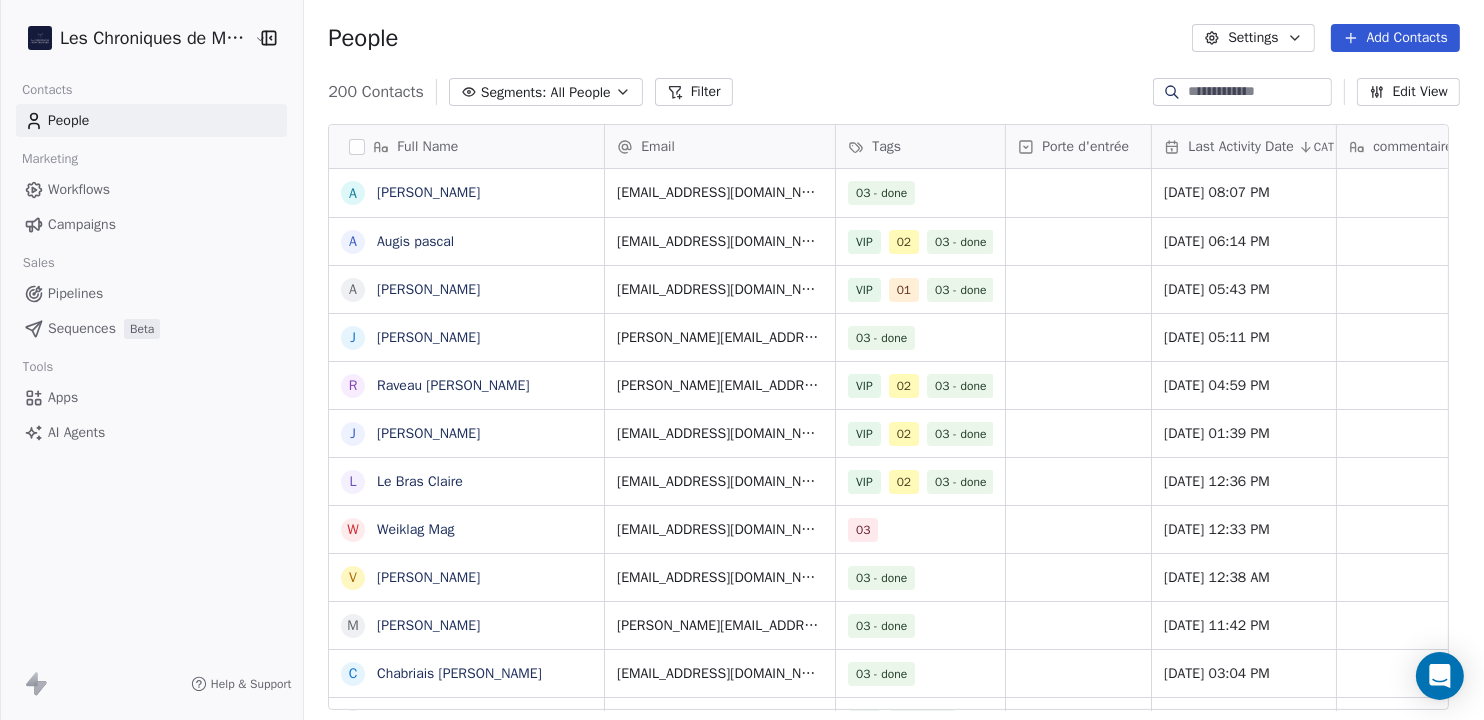 scroll, scrollTop: 20, scrollLeft: 20, axis: both 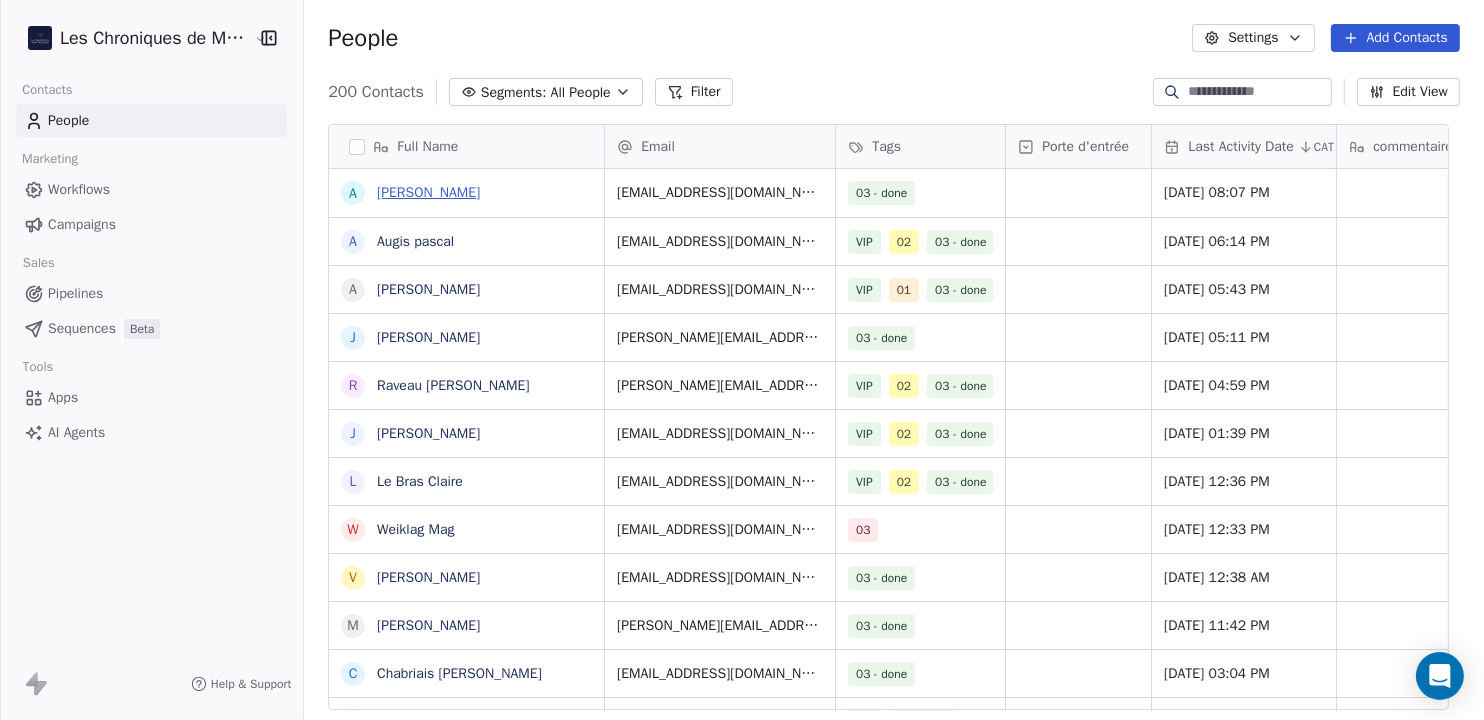 click on "[PERSON_NAME]" at bounding box center (428, 192) 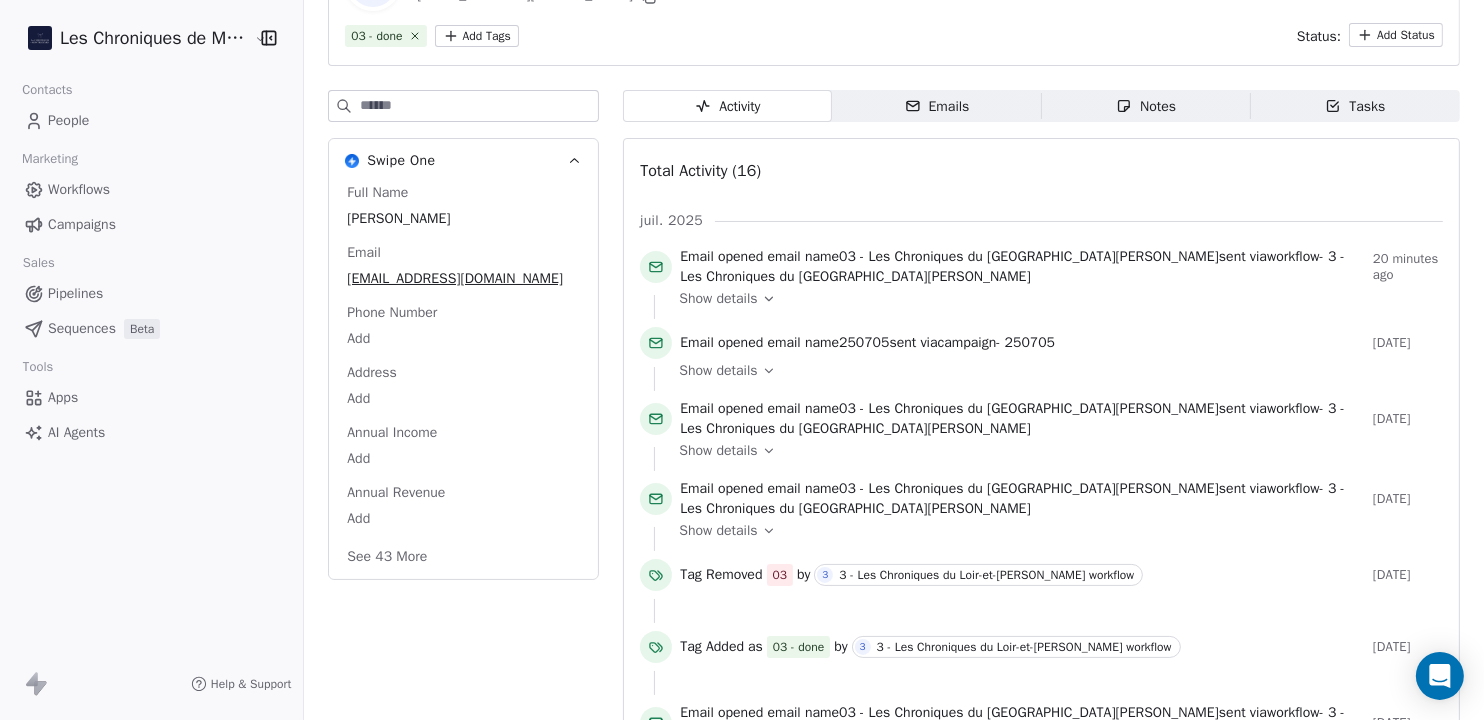 scroll, scrollTop: 185, scrollLeft: 0, axis: vertical 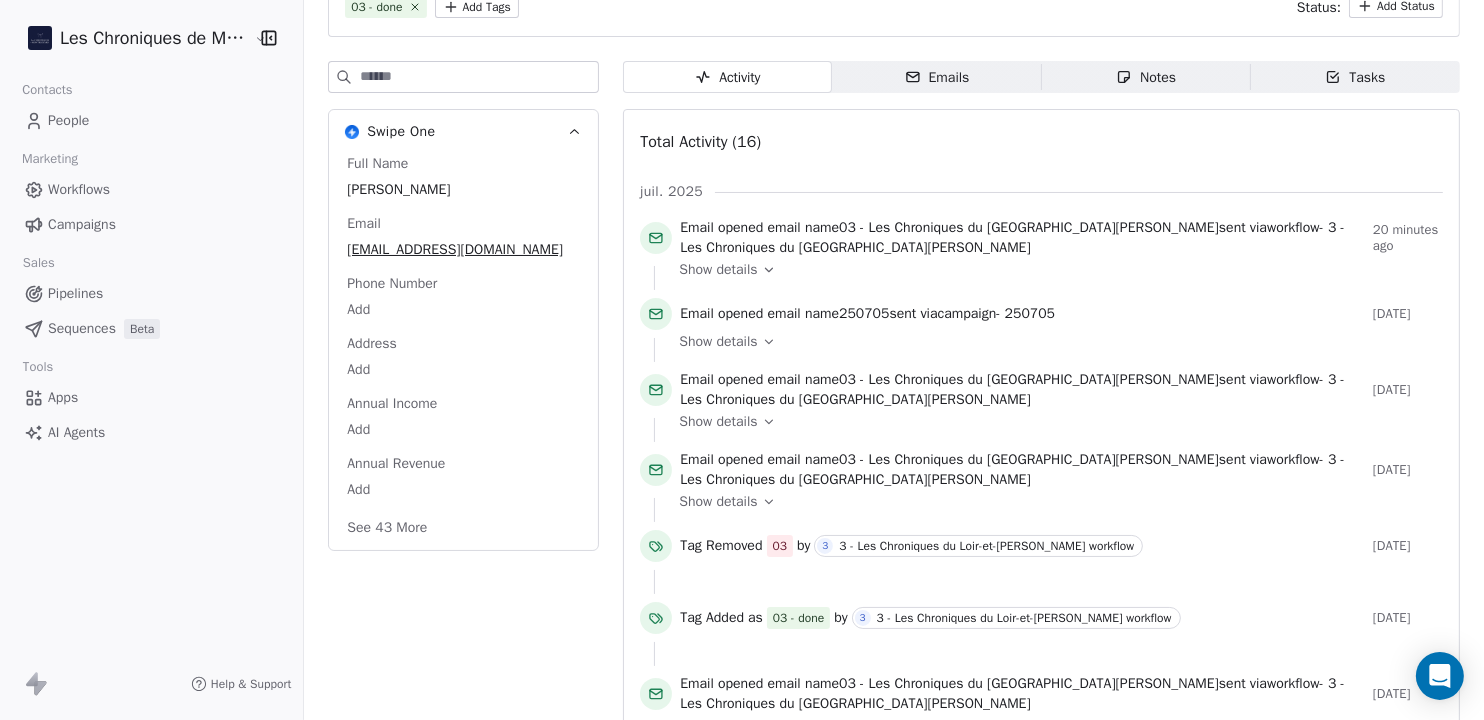 click on "People" at bounding box center (68, 120) 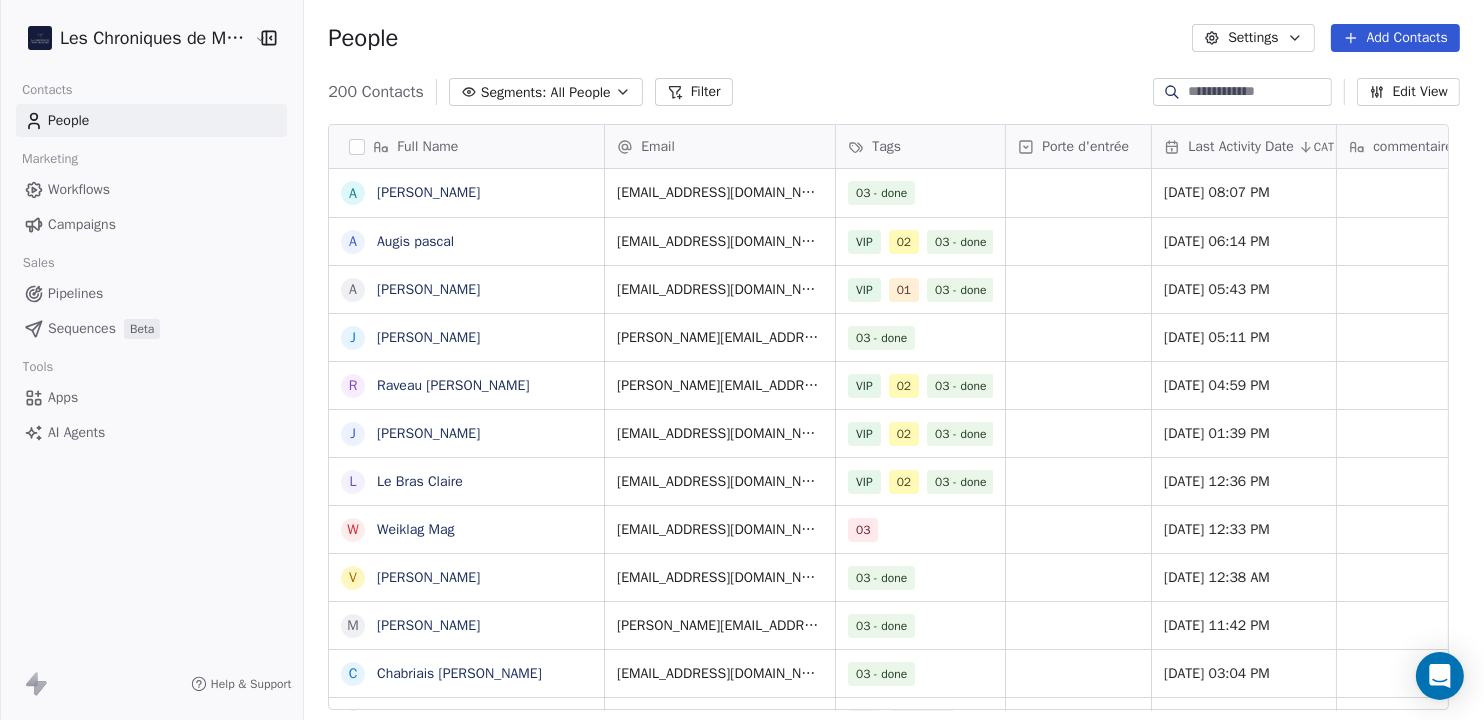 scroll, scrollTop: 0, scrollLeft: 0, axis: both 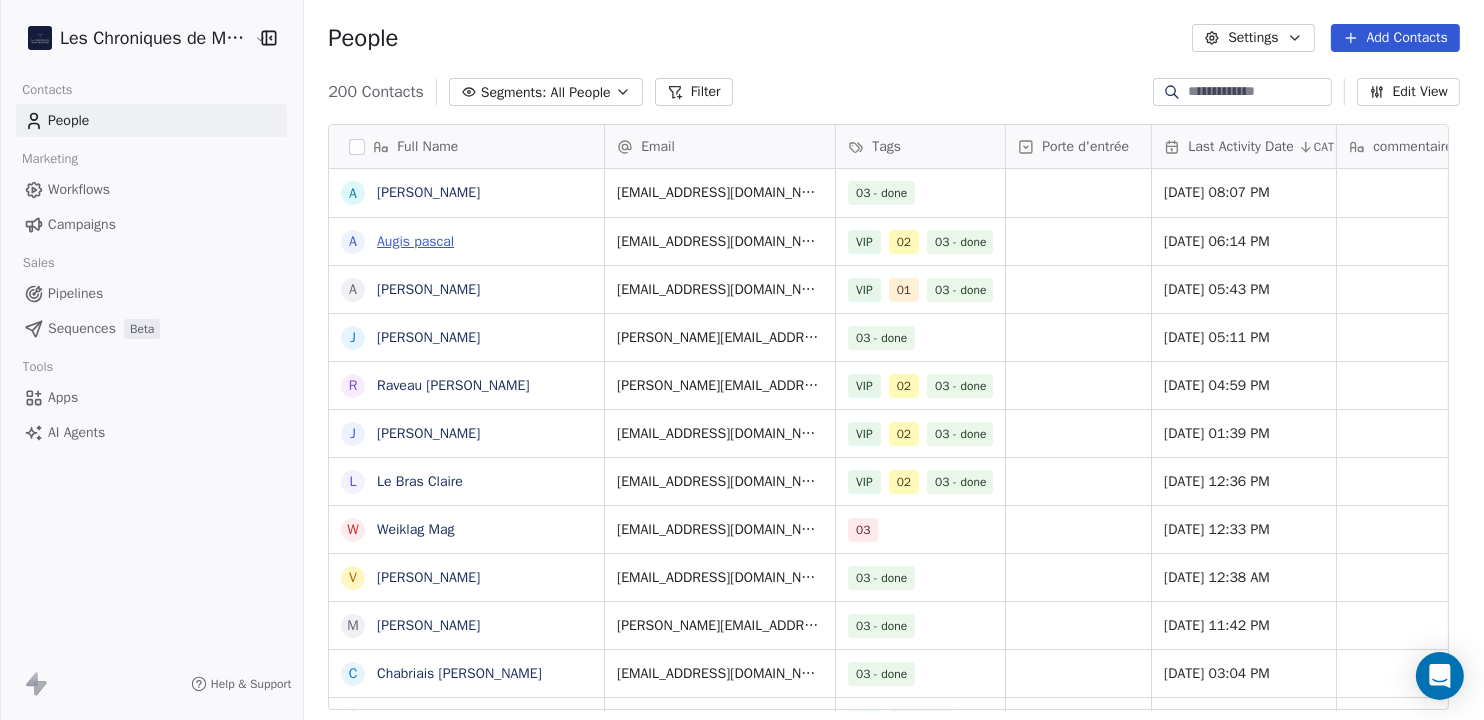 click on "Augis pascal" at bounding box center [415, 241] 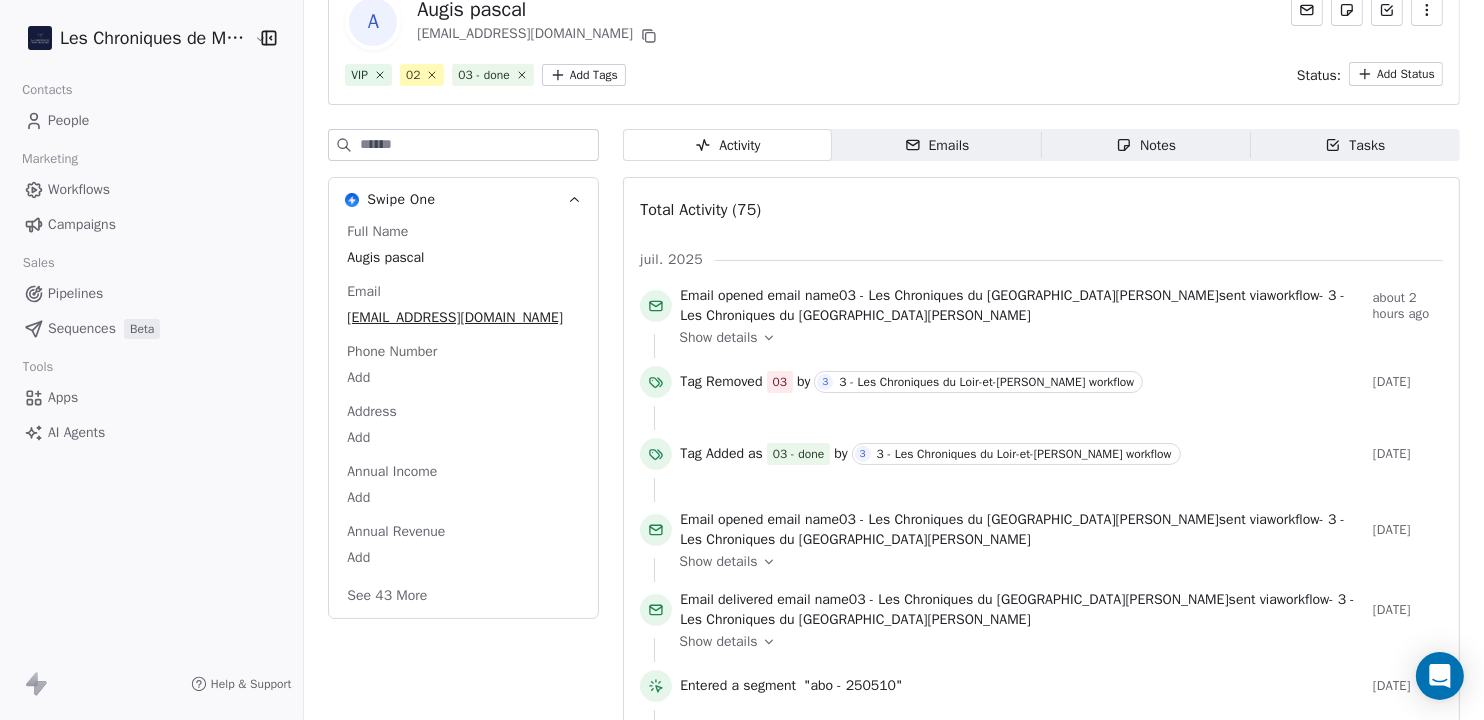 scroll, scrollTop: 0, scrollLeft: 0, axis: both 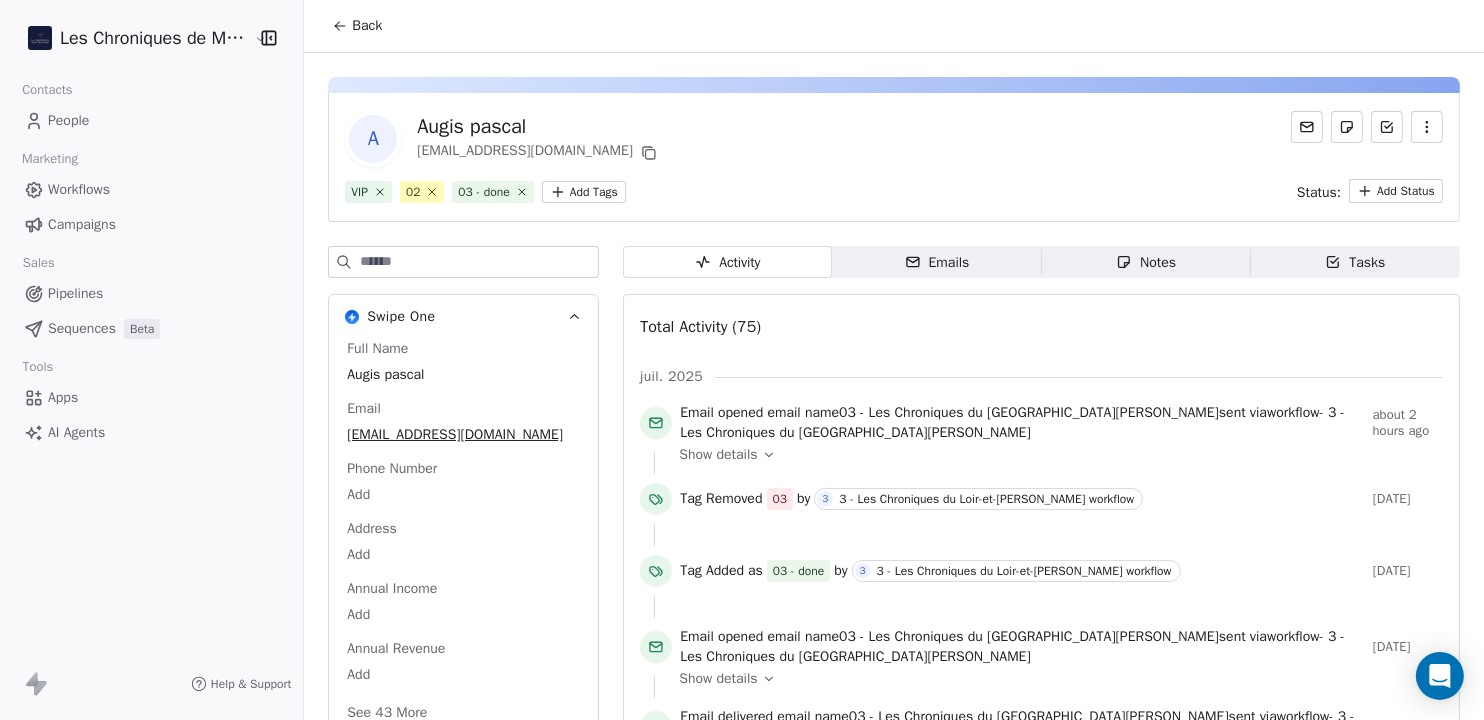 click on "People" at bounding box center [151, 120] 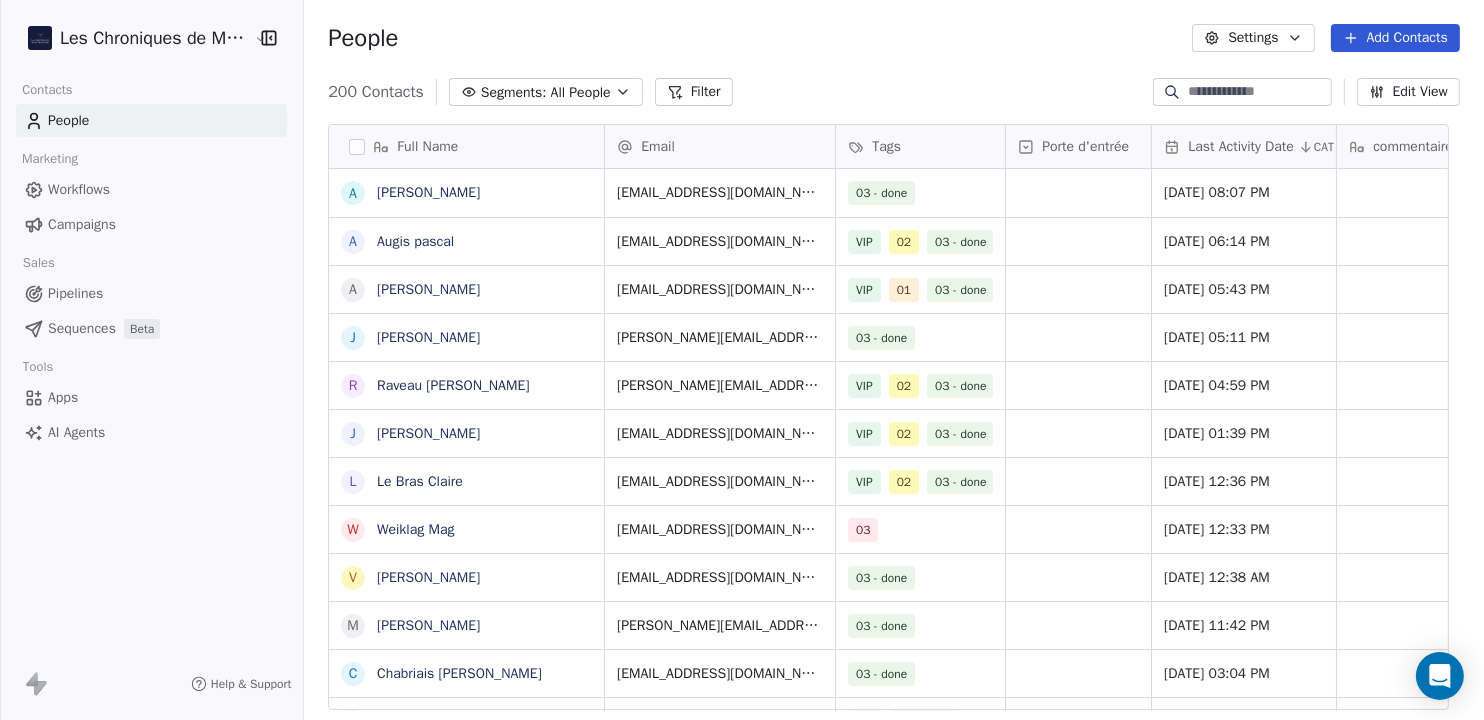 scroll, scrollTop: 20, scrollLeft: 20, axis: both 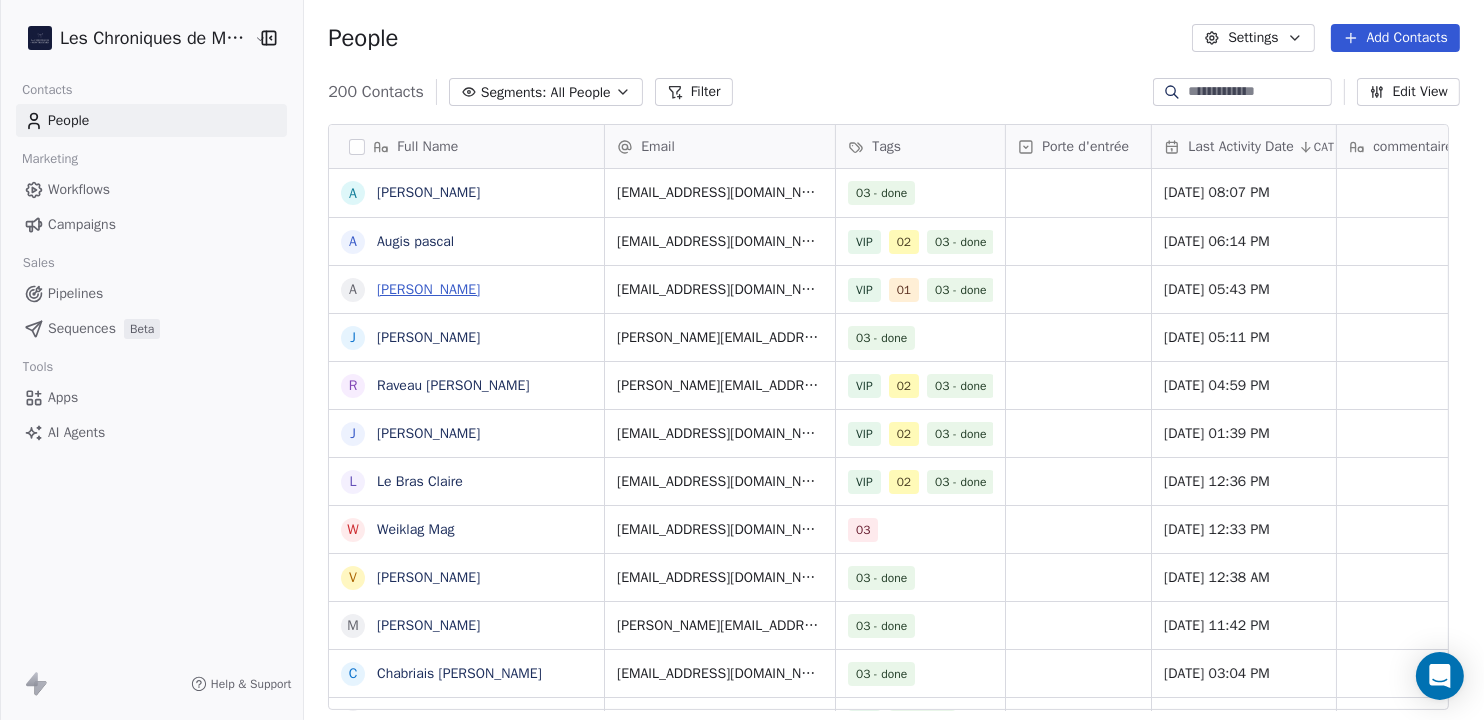 click on "[PERSON_NAME]" at bounding box center (428, 289) 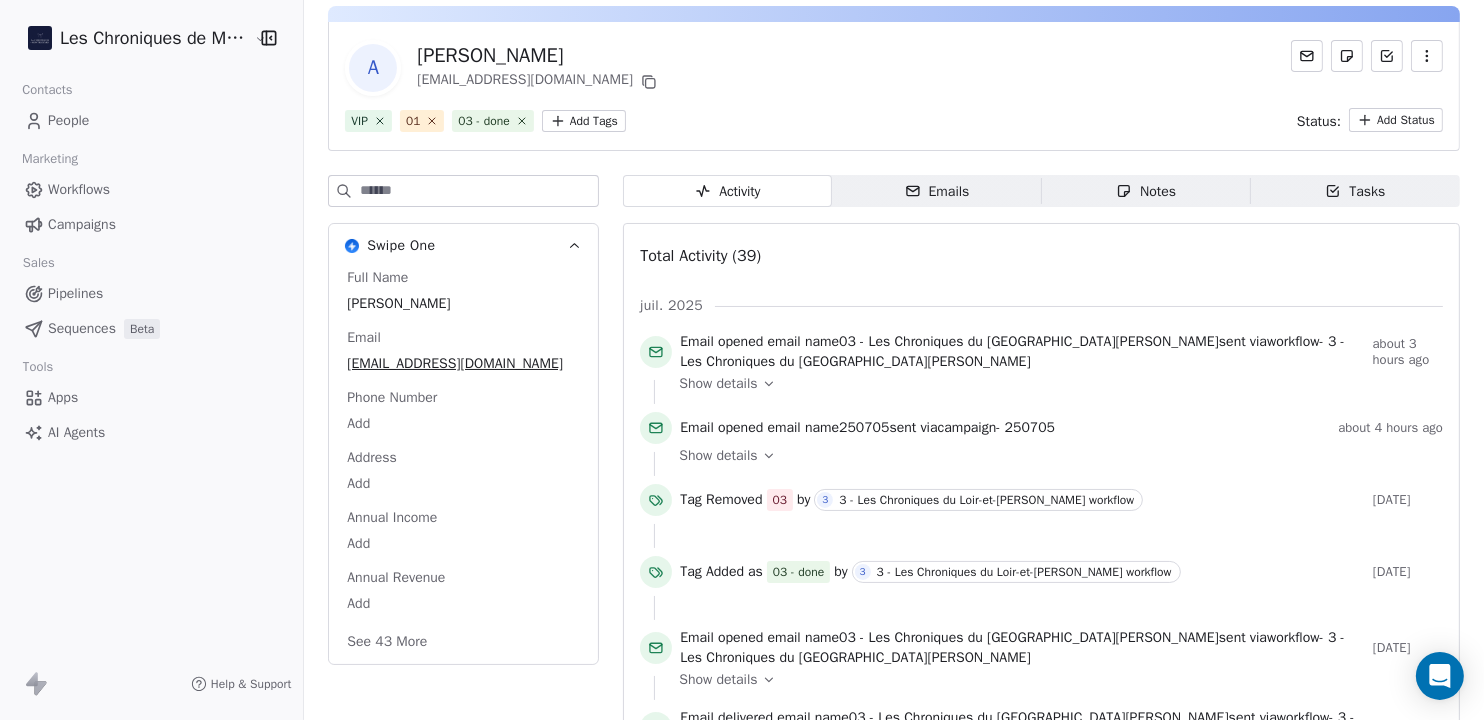 scroll, scrollTop: 0, scrollLeft: 0, axis: both 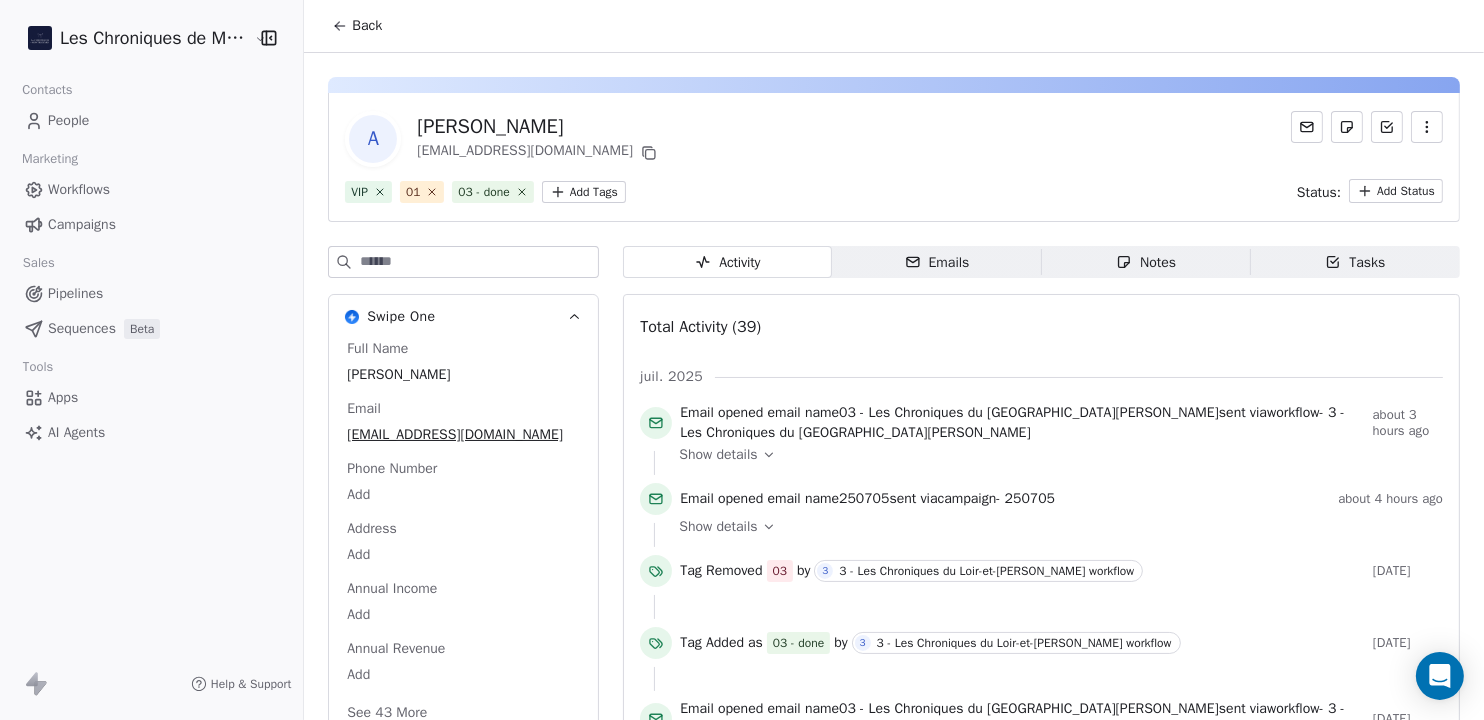 click on "People" at bounding box center (151, 120) 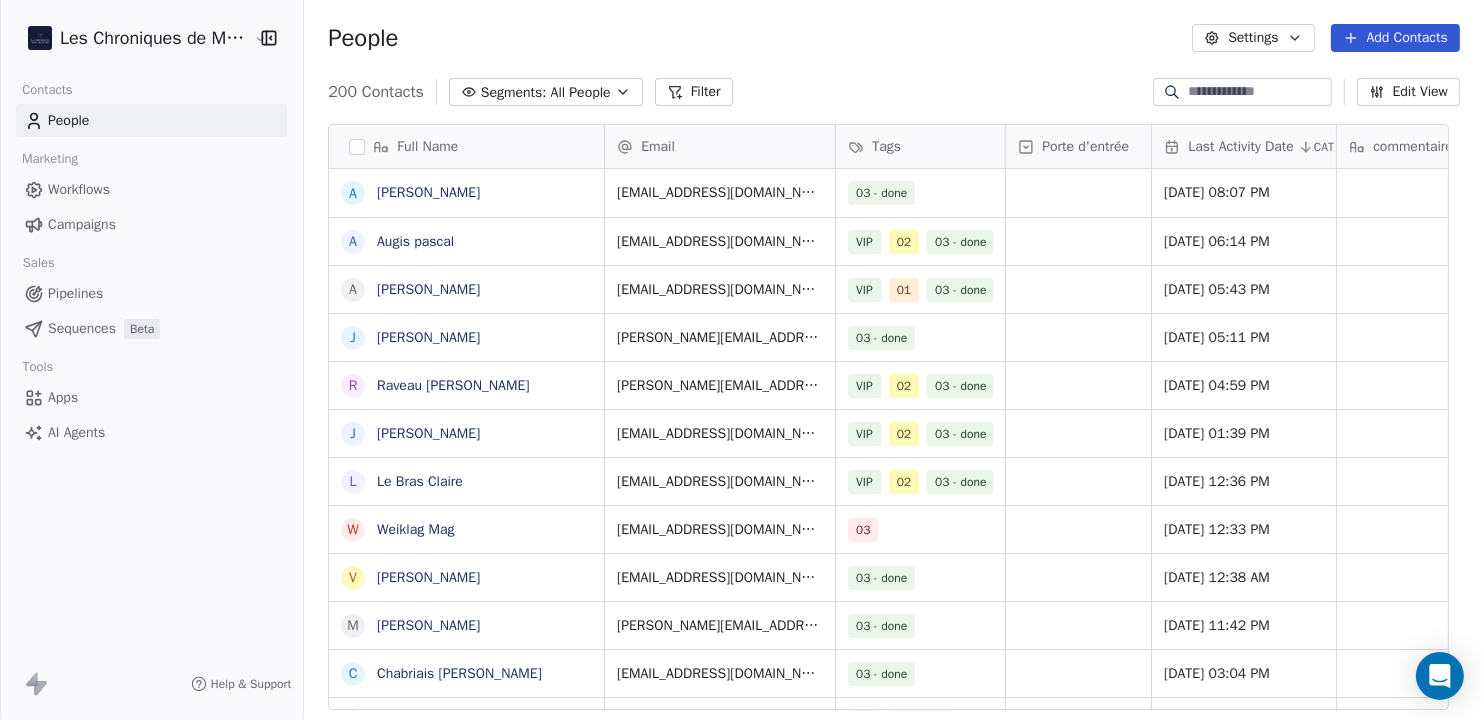 scroll, scrollTop: 20, scrollLeft: 20, axis: both 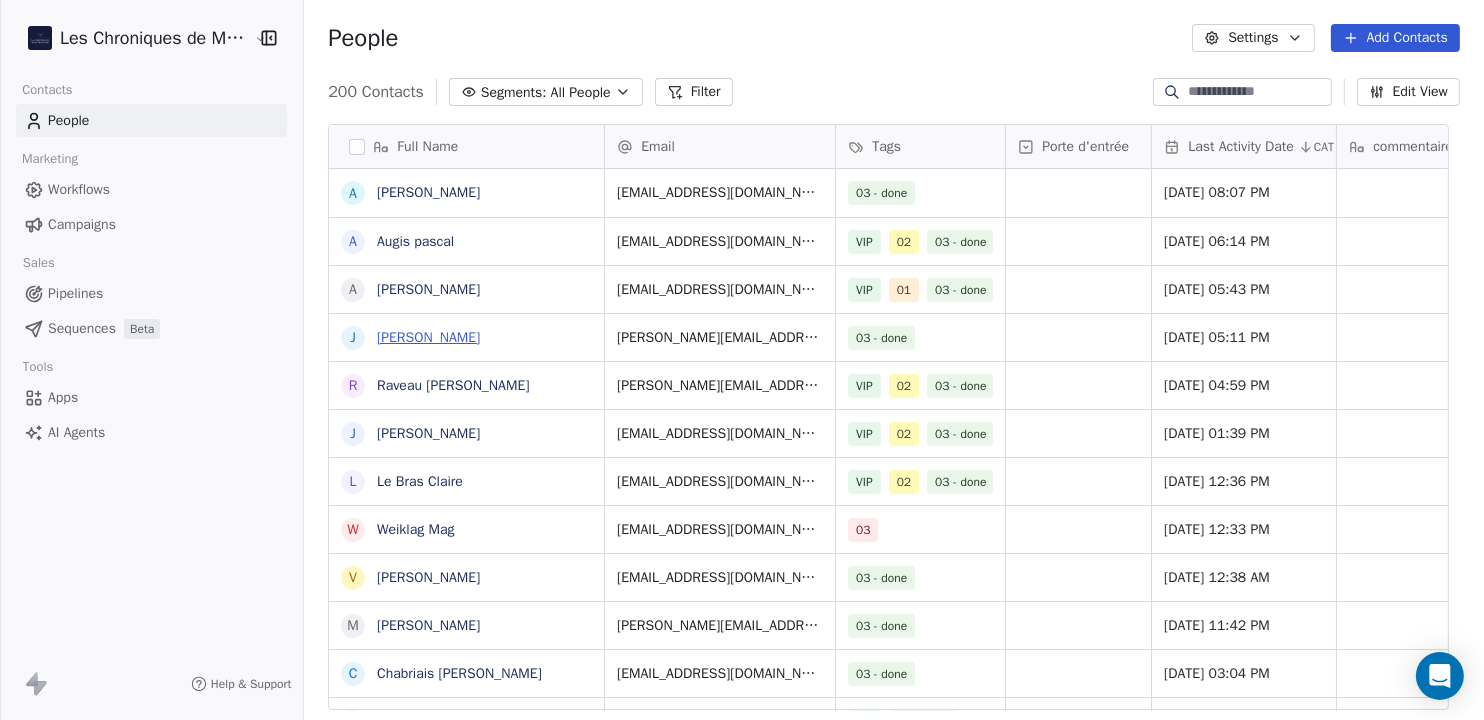 click on "[PERSON_NAME]" at bounding box center (428, 337) 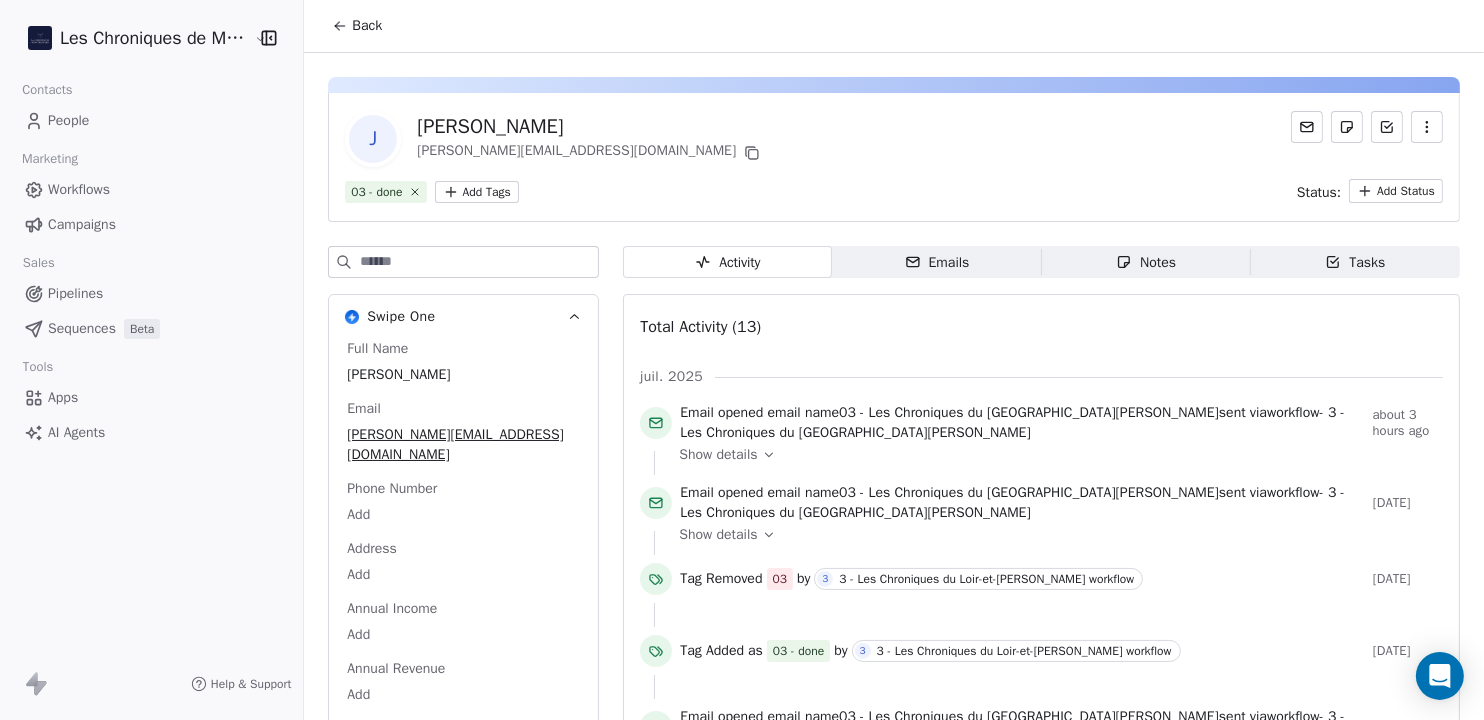 click on "People" at bounding box center (68, 120) 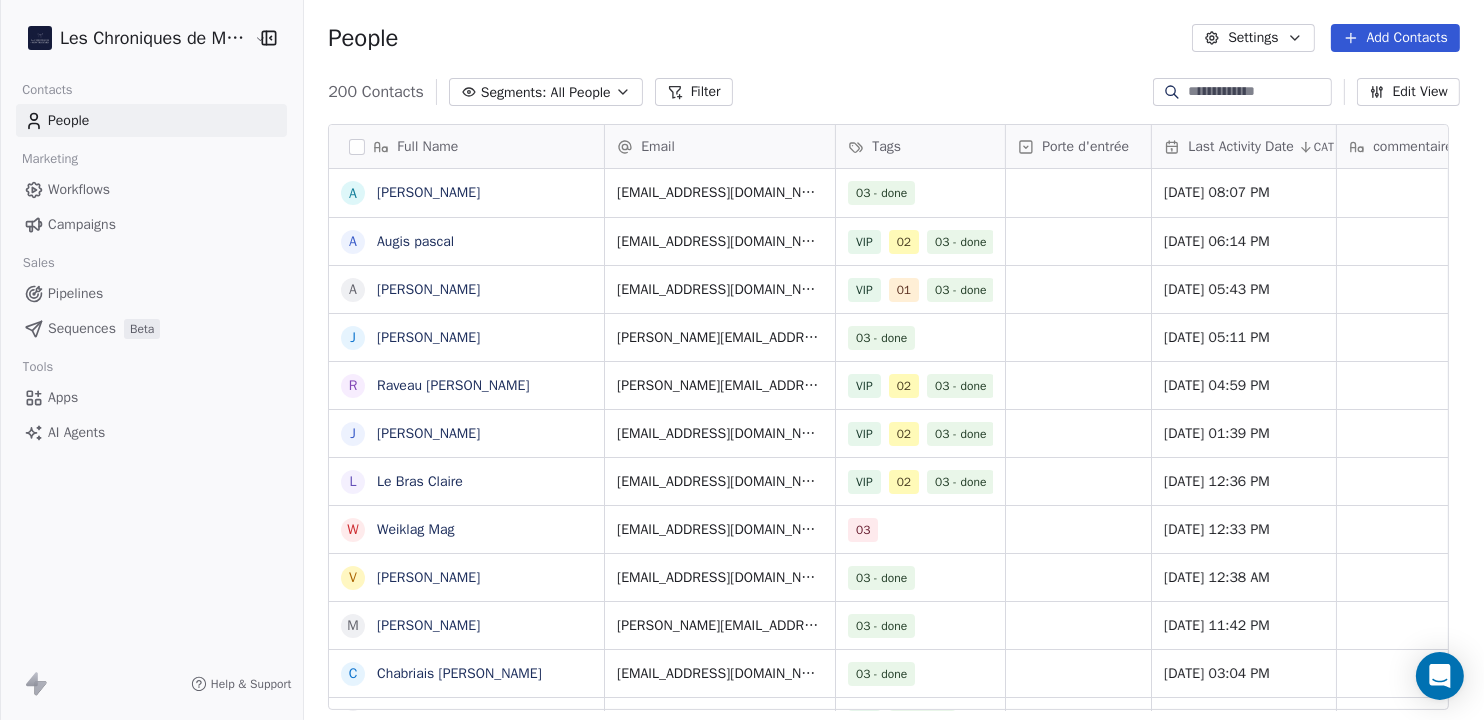scroll, scrollTop: 20, scrollLeft: 20, axis: both 